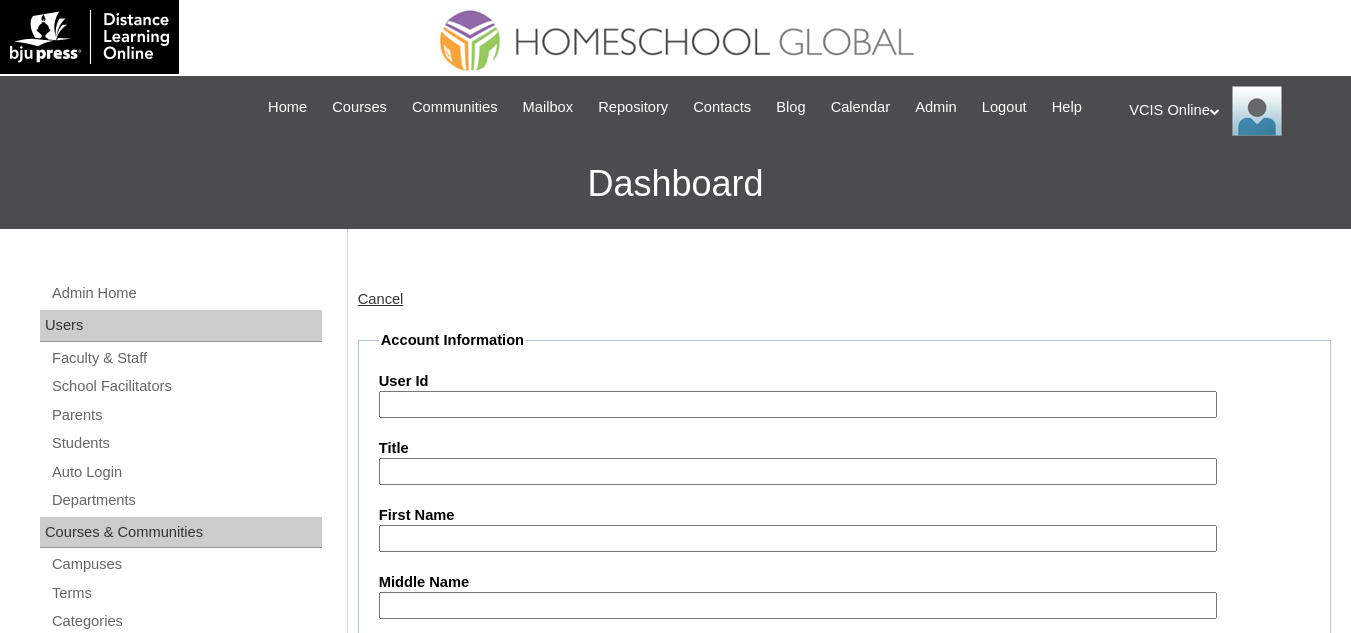 scroll, scrollTop: 0, scrollLeft: 0, axis: both 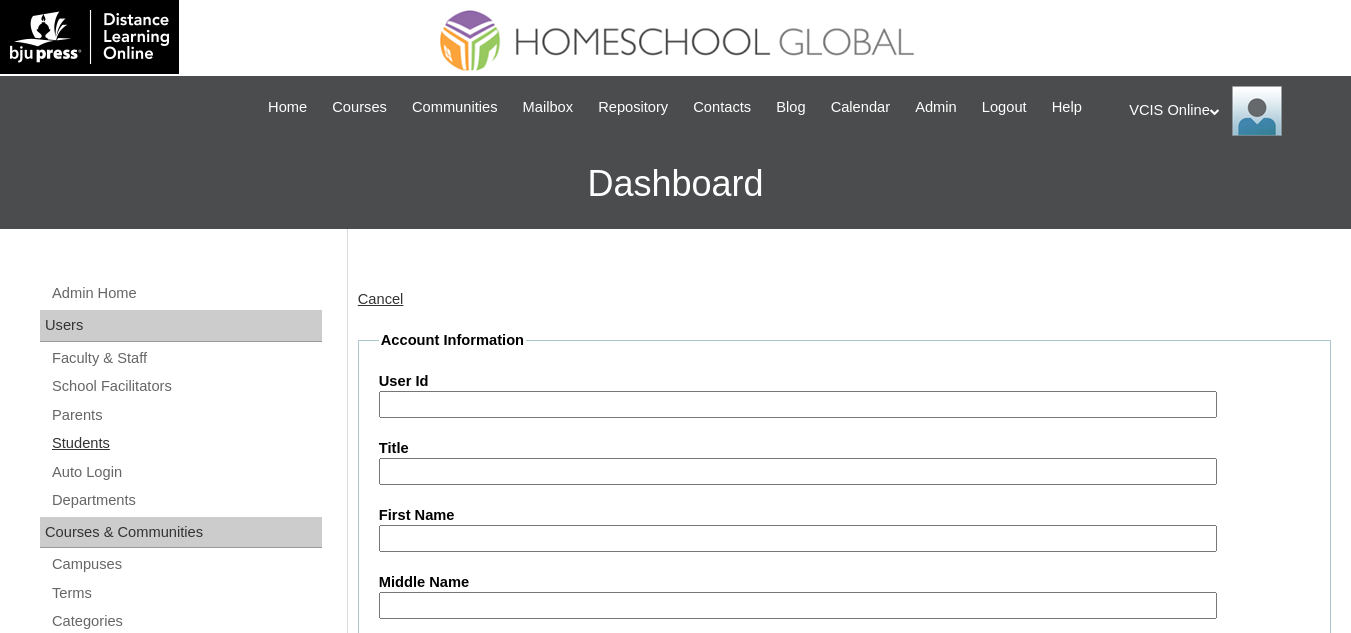 click on "Students" at bounding box center [186, 443] 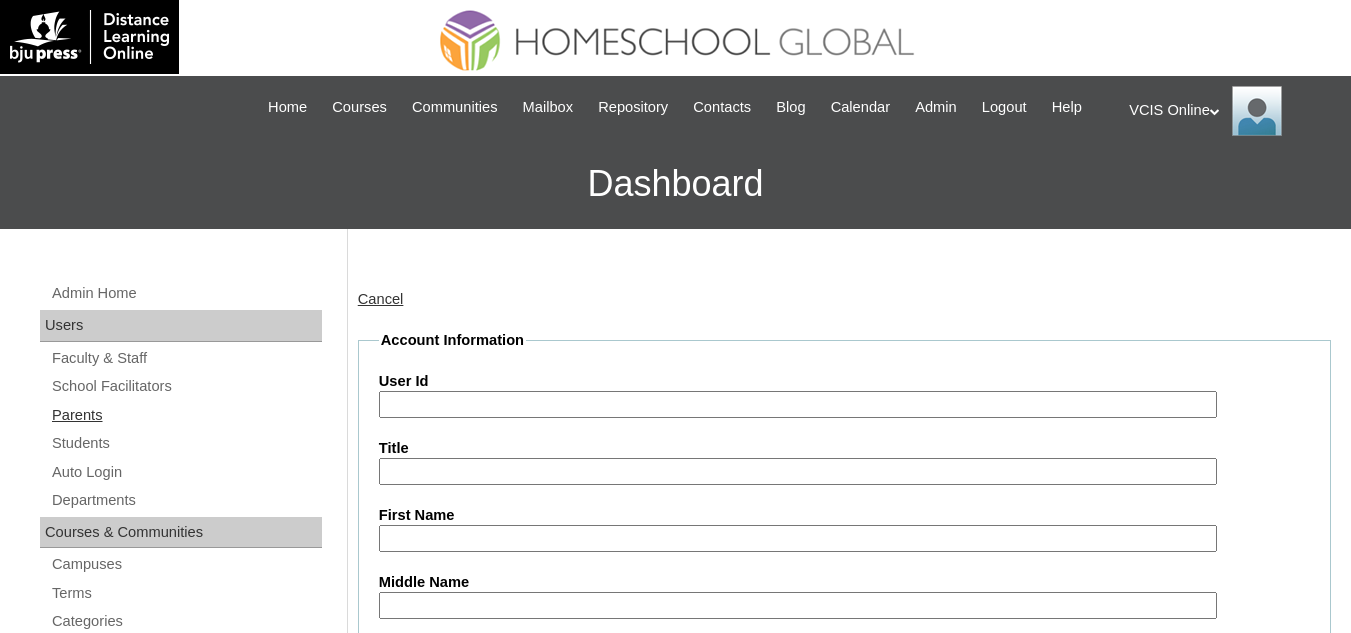 click on "Parents" at bounding box center [186, 415] 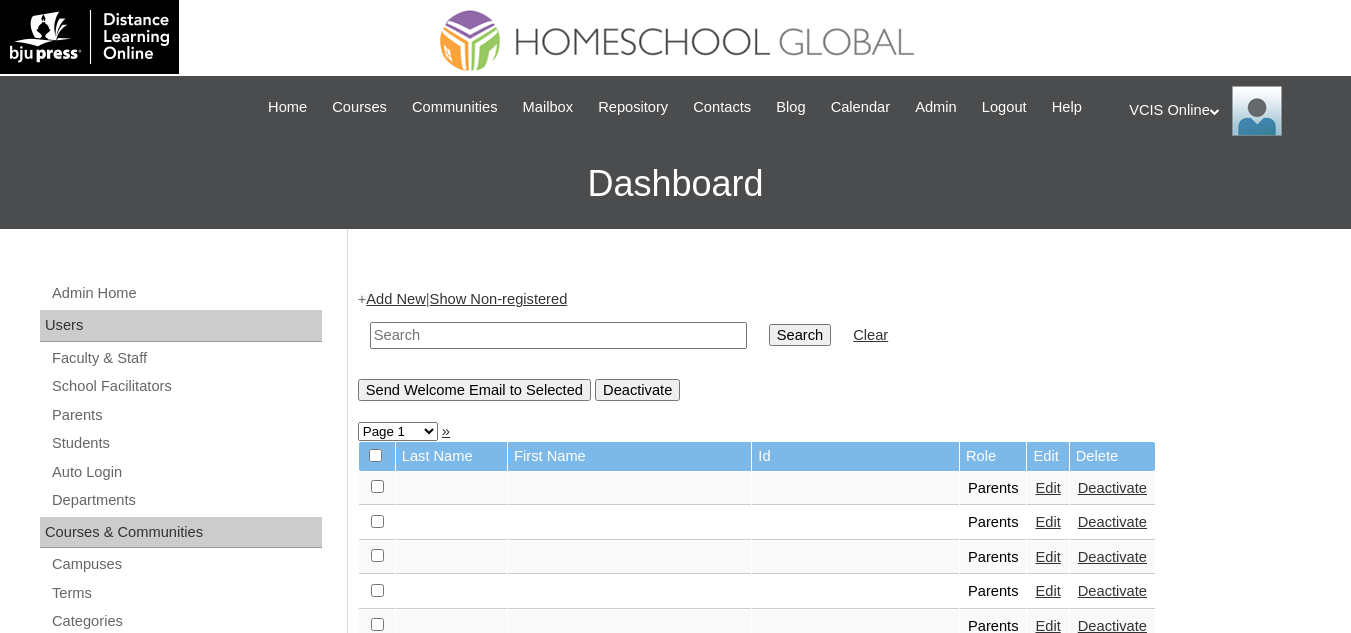 scroll, scrollTop: 0, scrollLeft: 0, axis: both 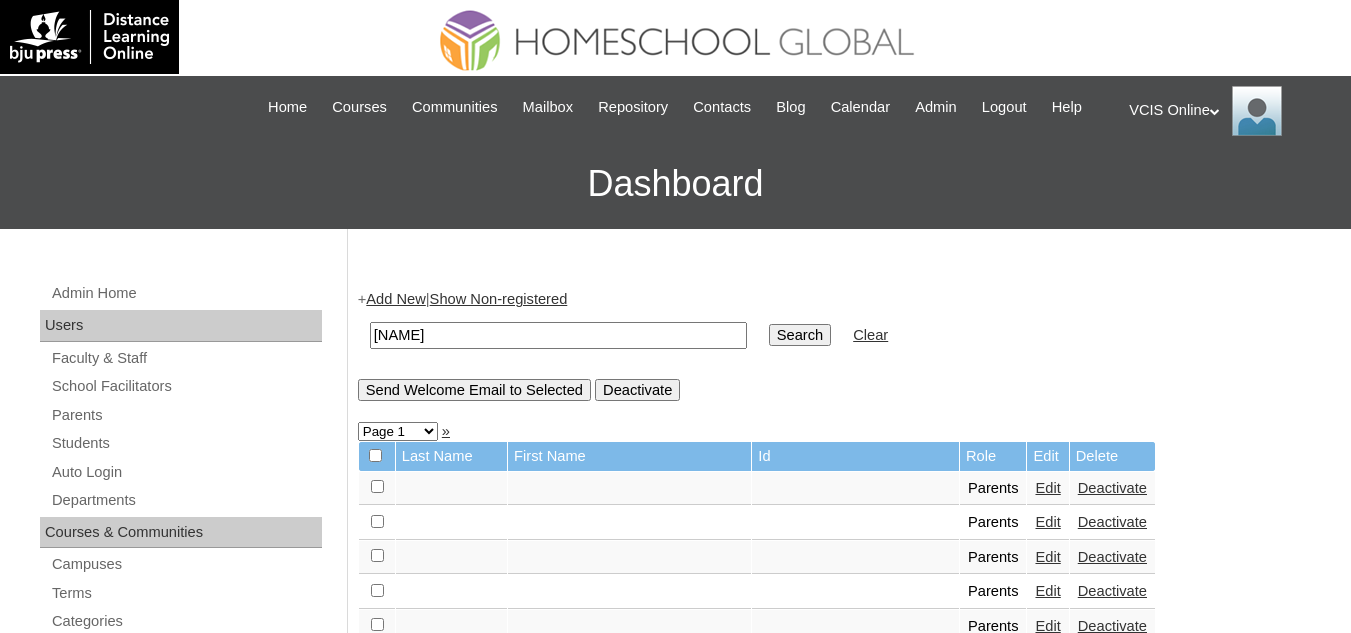 type on "[NAME]" 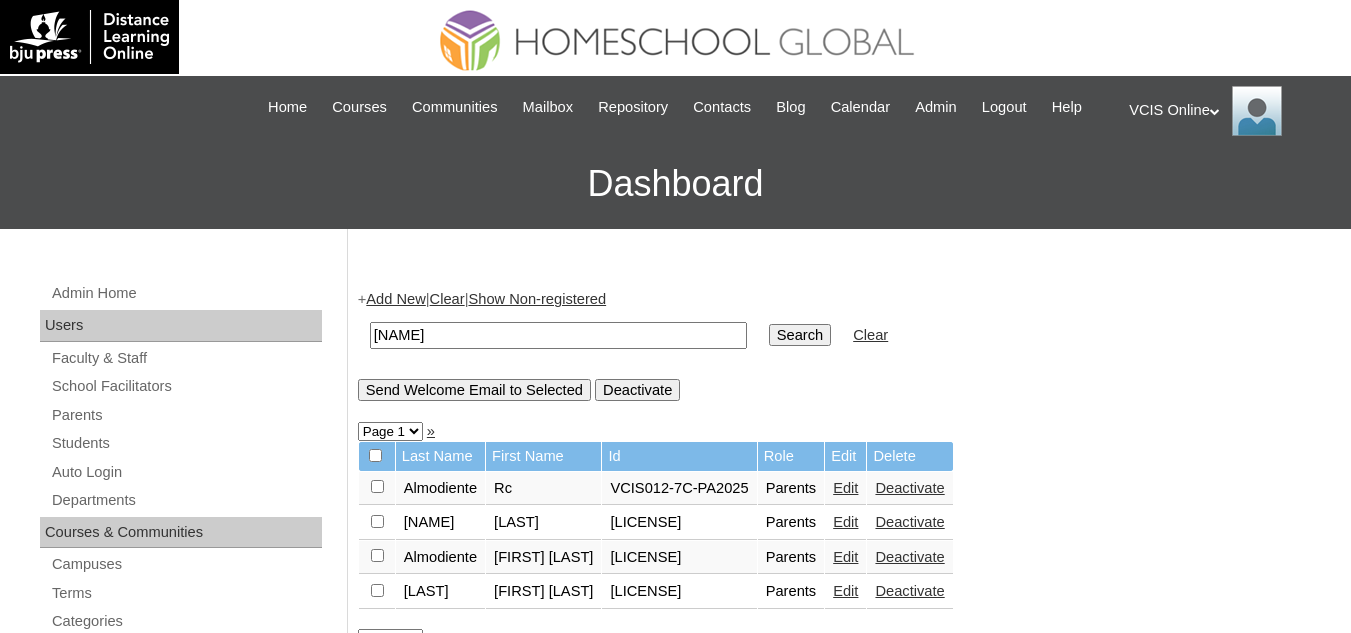 scroll, scrollTop: 0, scrollLeft: 0, axis: both 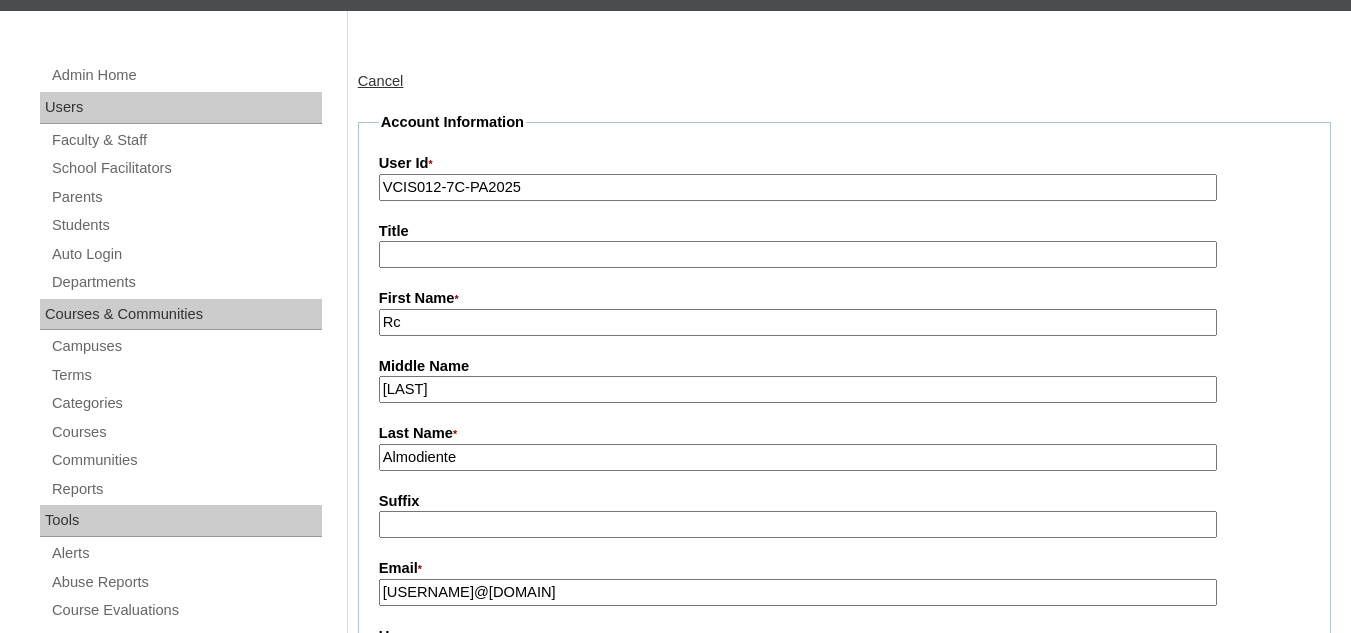 click on "Almodiente" at bounding box center [798, 457] 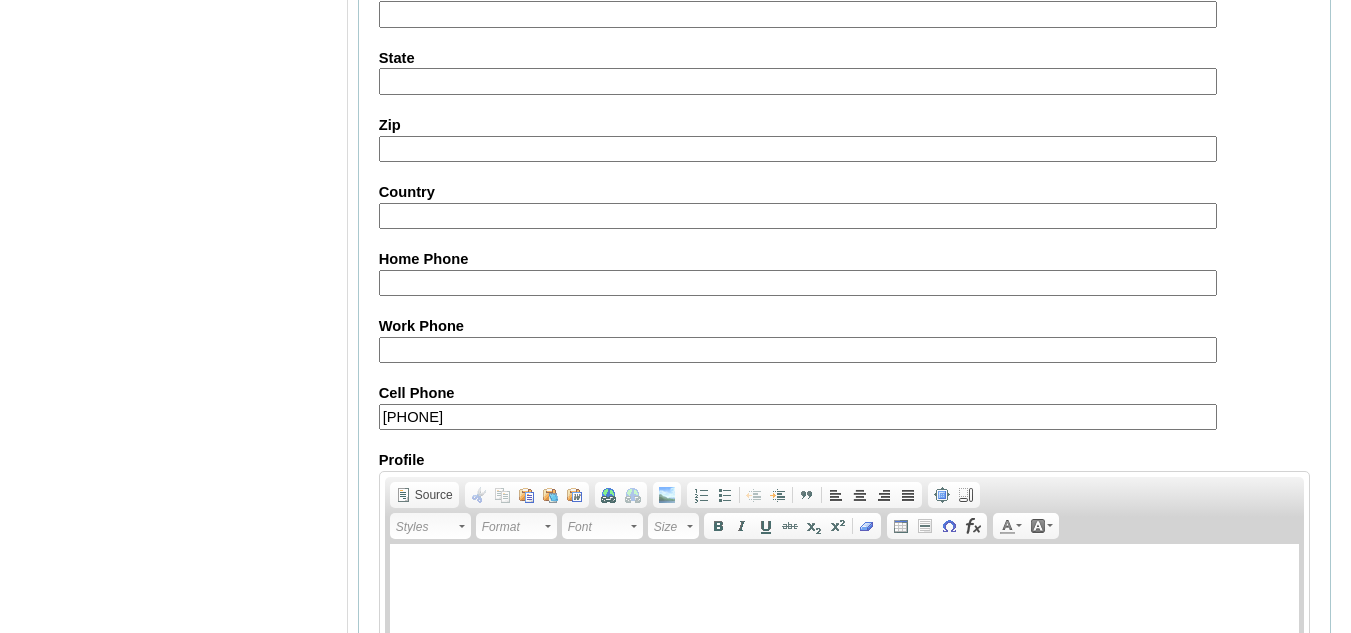 scroll, scrollTop: 1994, scrollLeft: 0, axis: vertical 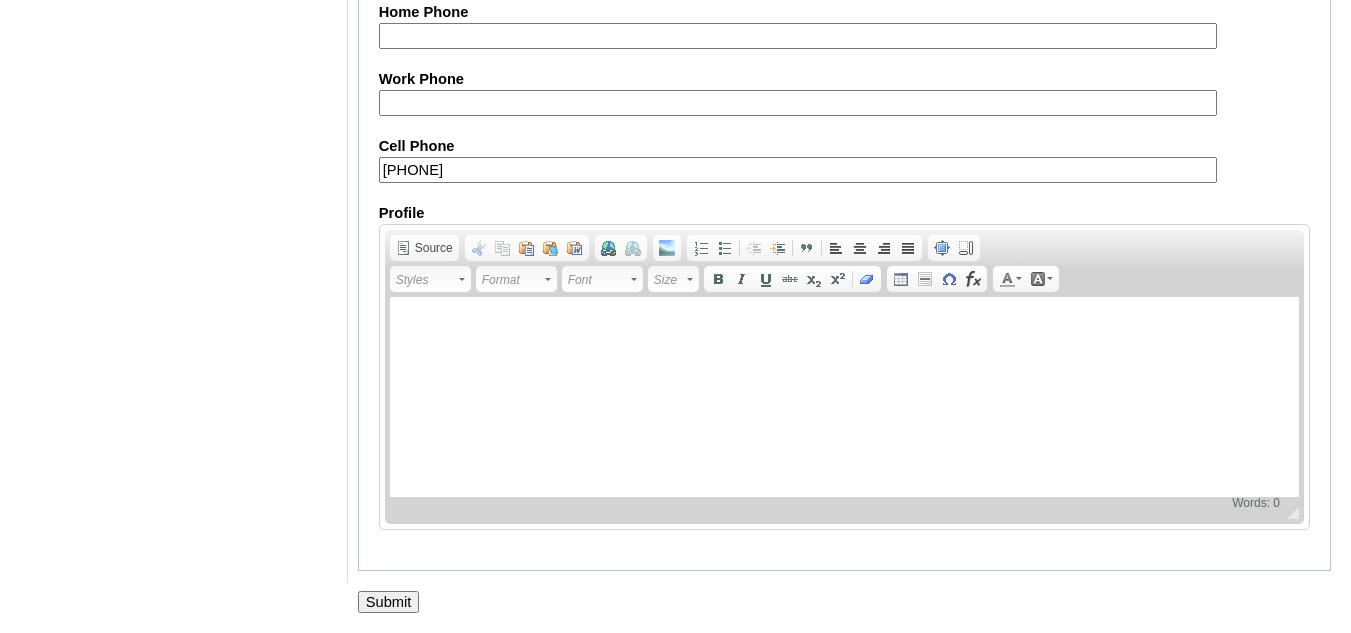 type on "Almodiente 2025" 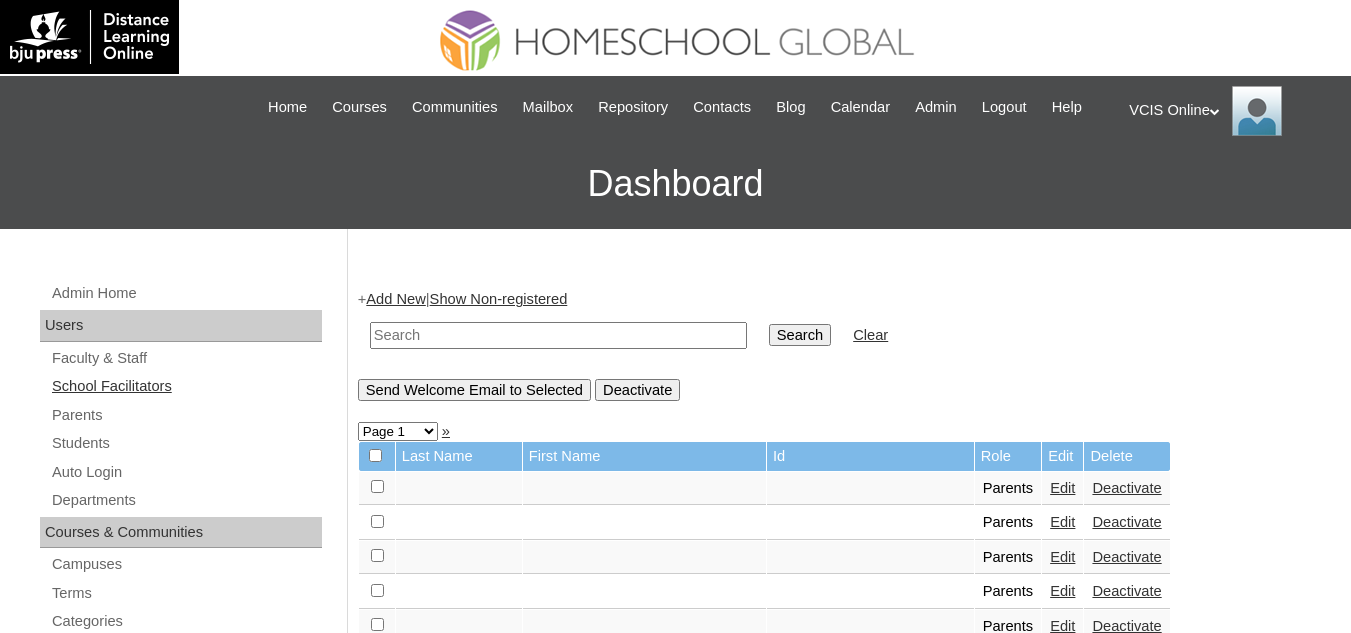 scroll, scrollTop: 0, scrollLeft: 0, axis: both 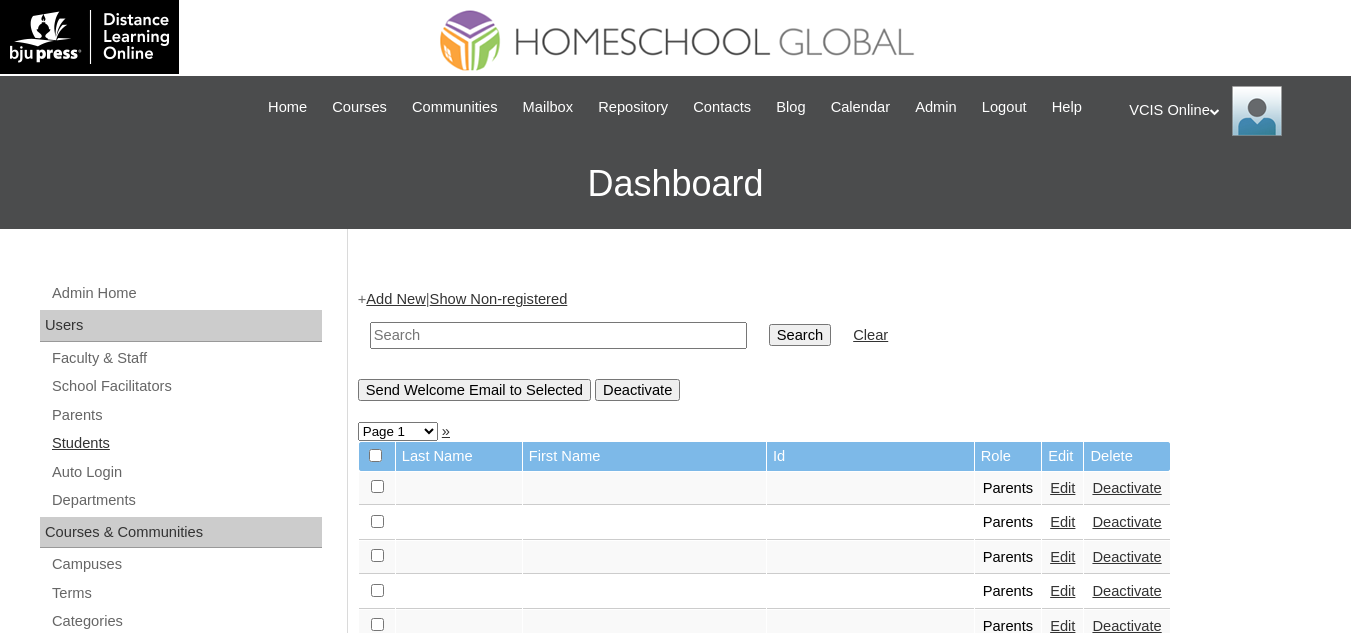 click on "Students" at bounding box center (186, 443) 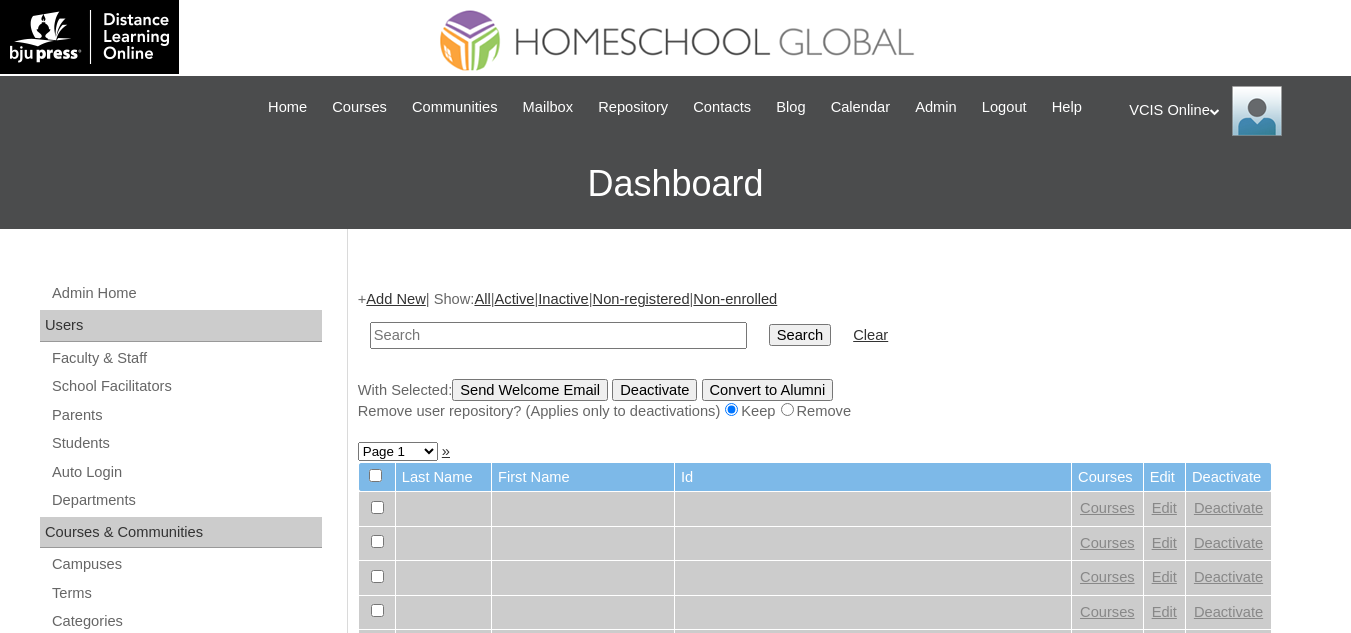 scroll, scrollTop: 0, scrollLeft: 0, axis: both 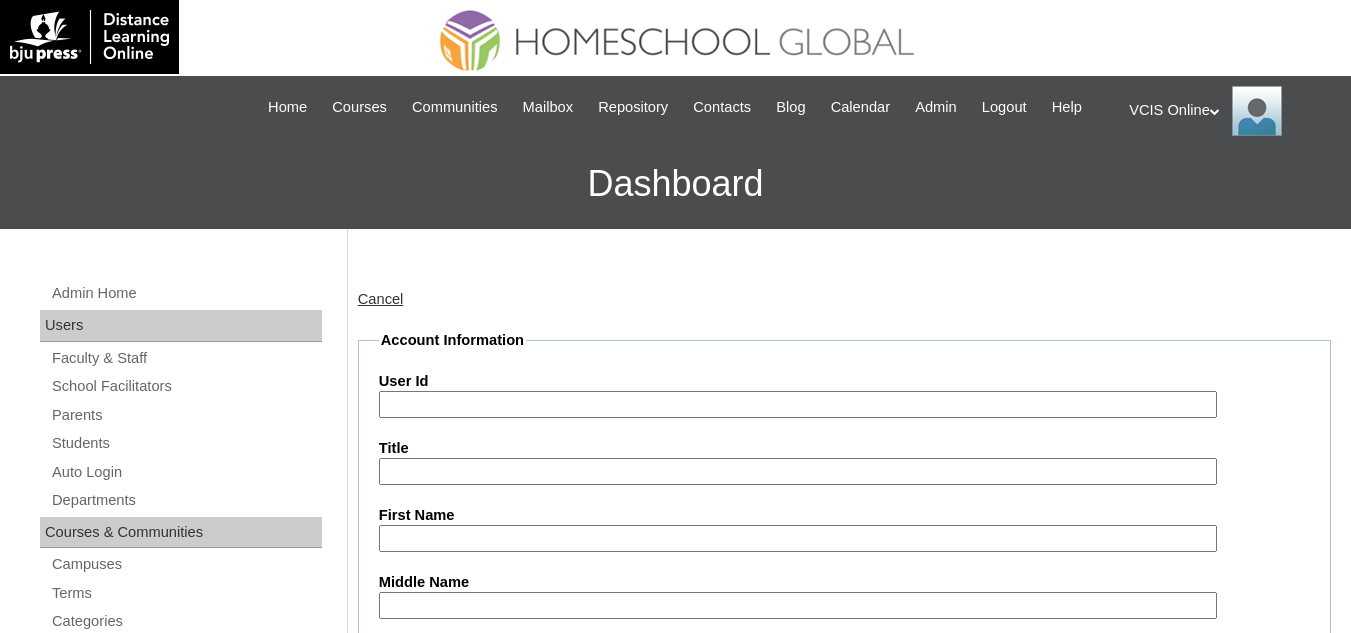 click on "User Id" at bounding box center [798, 404] 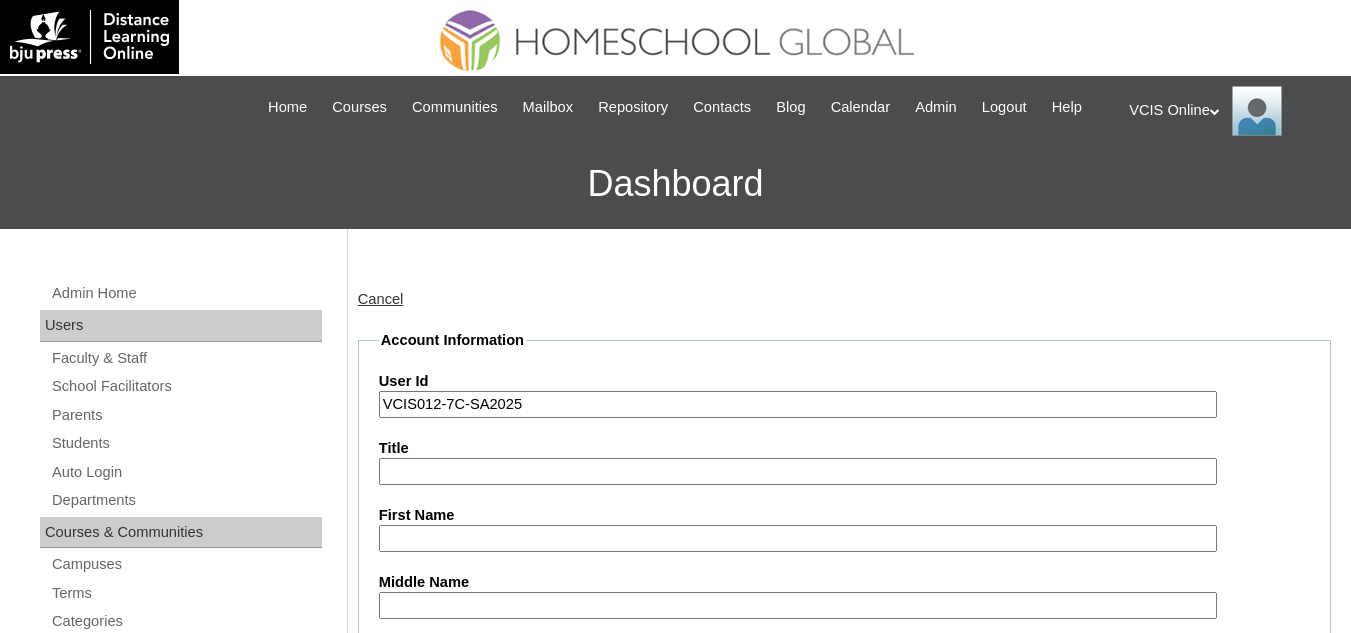 type on "VCIS012-7C-SA2025" 